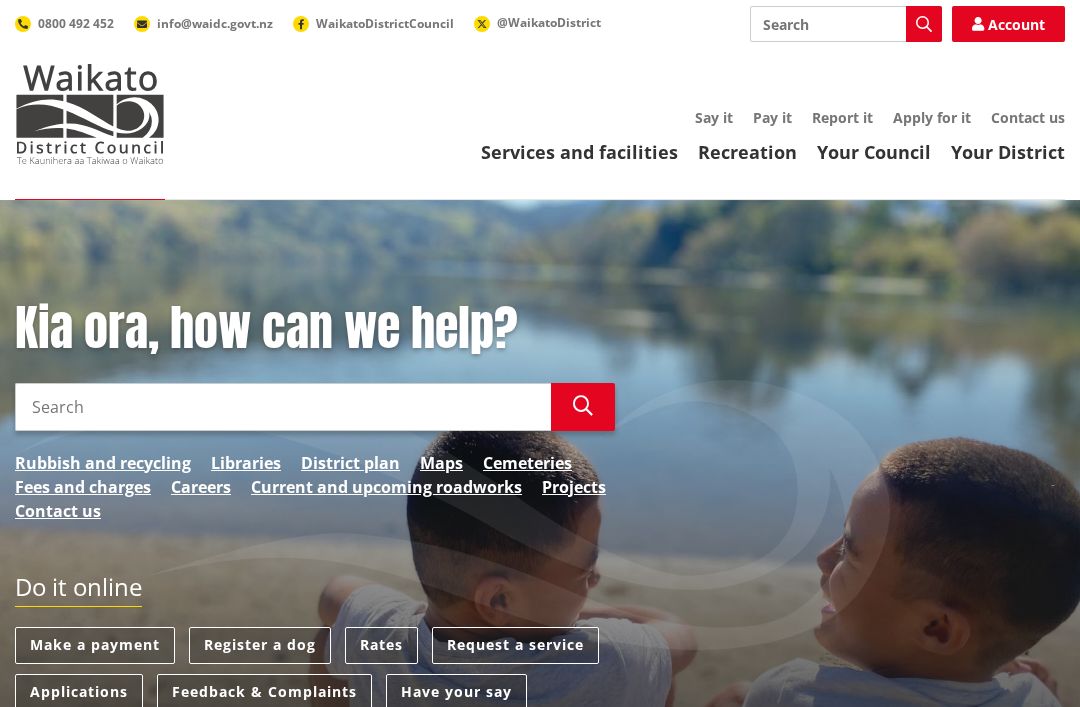 scroll, scrollTop: 0, scrollLeft: 0, axis: both 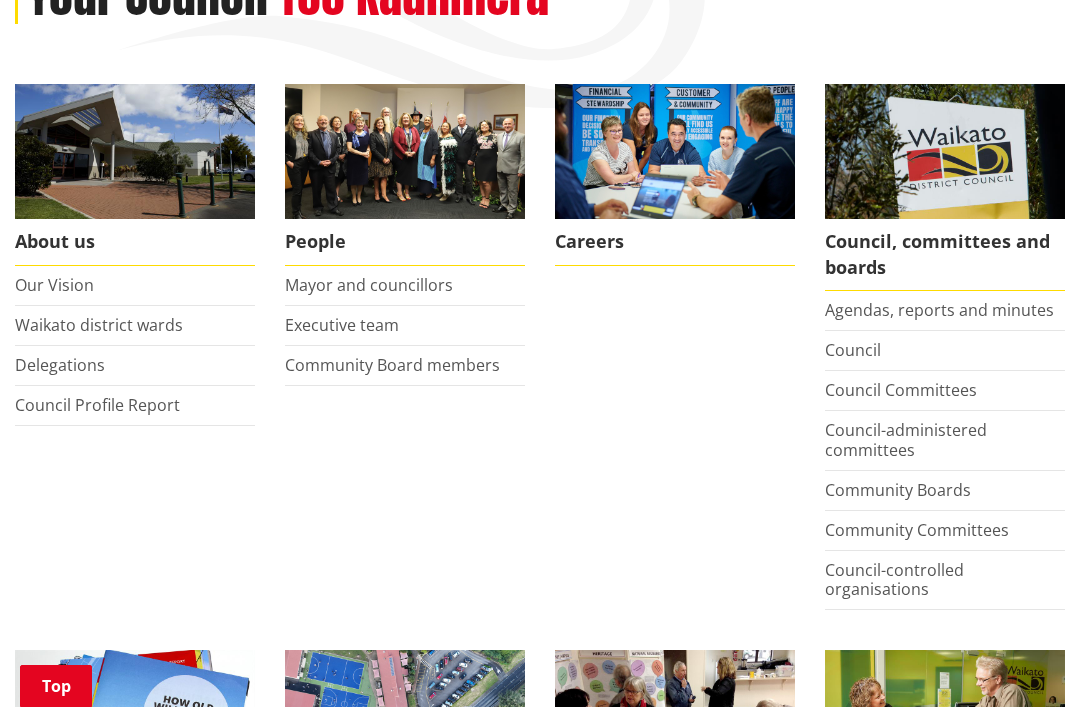 click on "Agendas, reports and minutes" at bounding box center [939, 310] 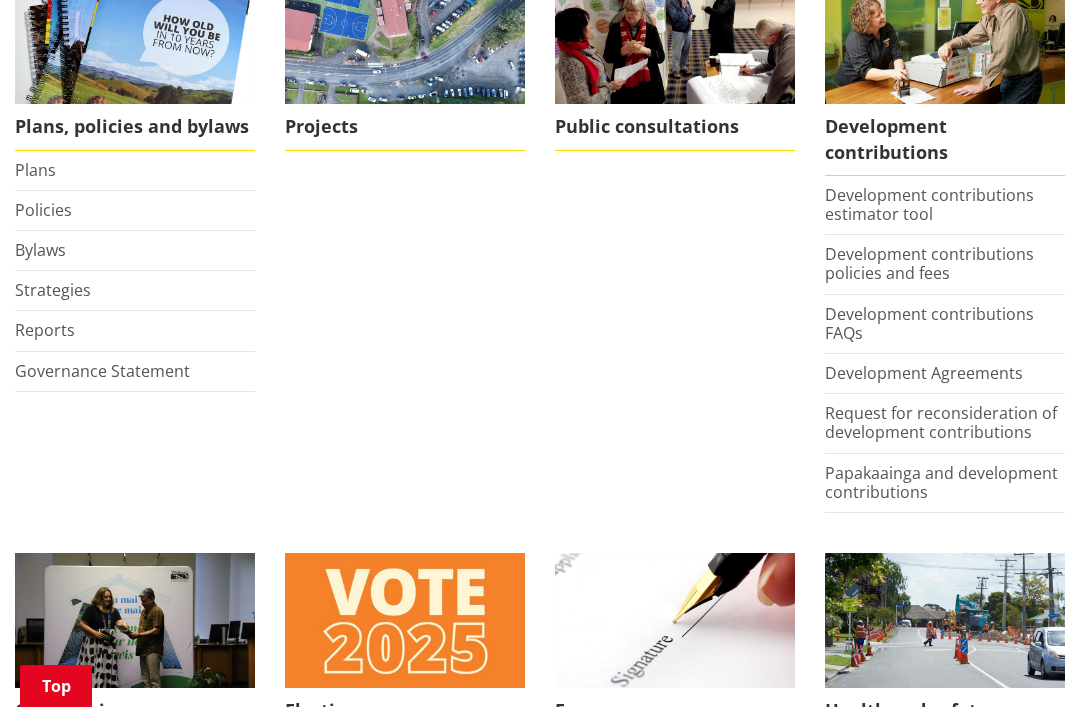 scroll, scrollTop: 1019, scrollLeft: 0, axis: vertical 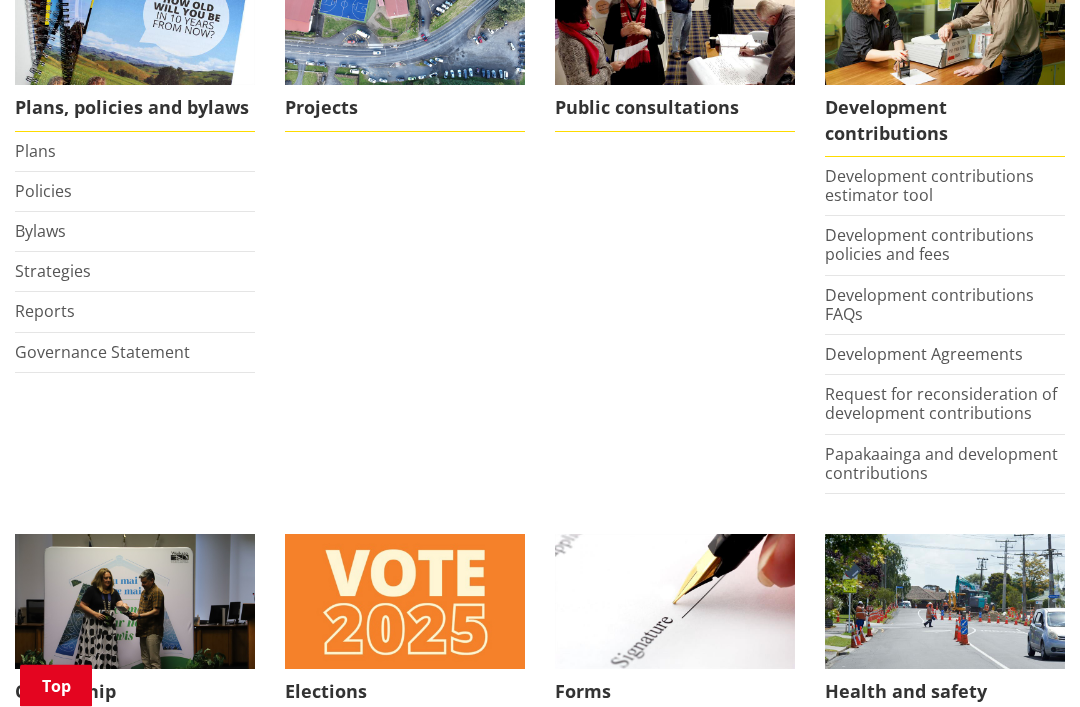 click on "Reports" at bounding box center (45, 312) 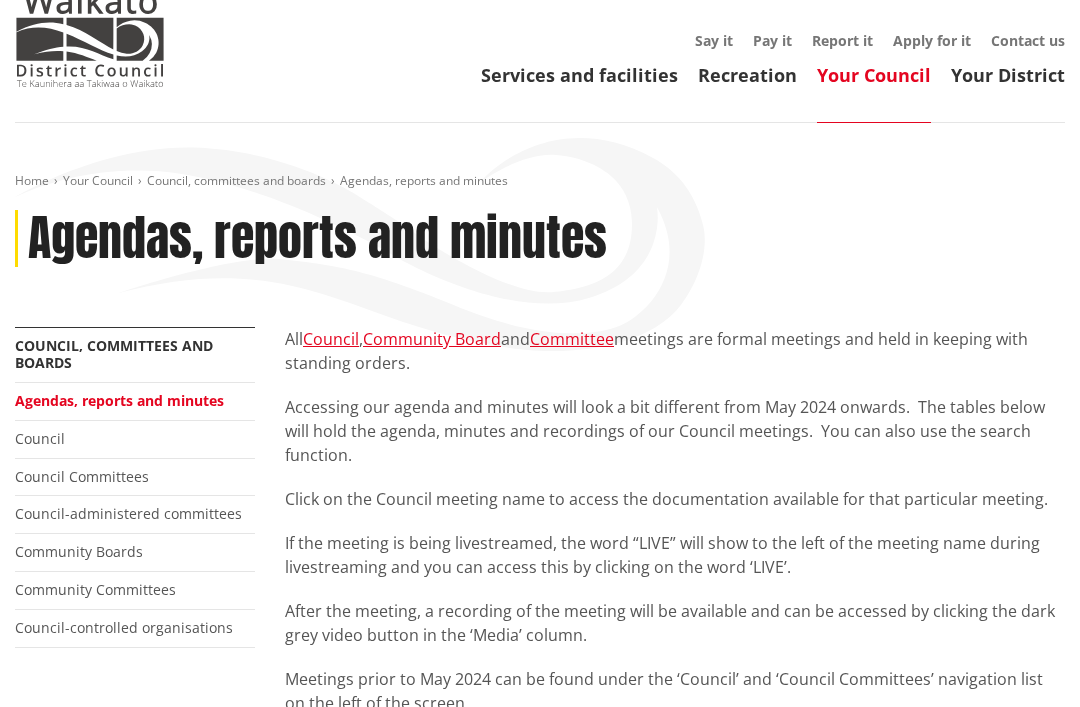 scroll, scrollTop: 51, scrollLeft: 0, axis: vertical 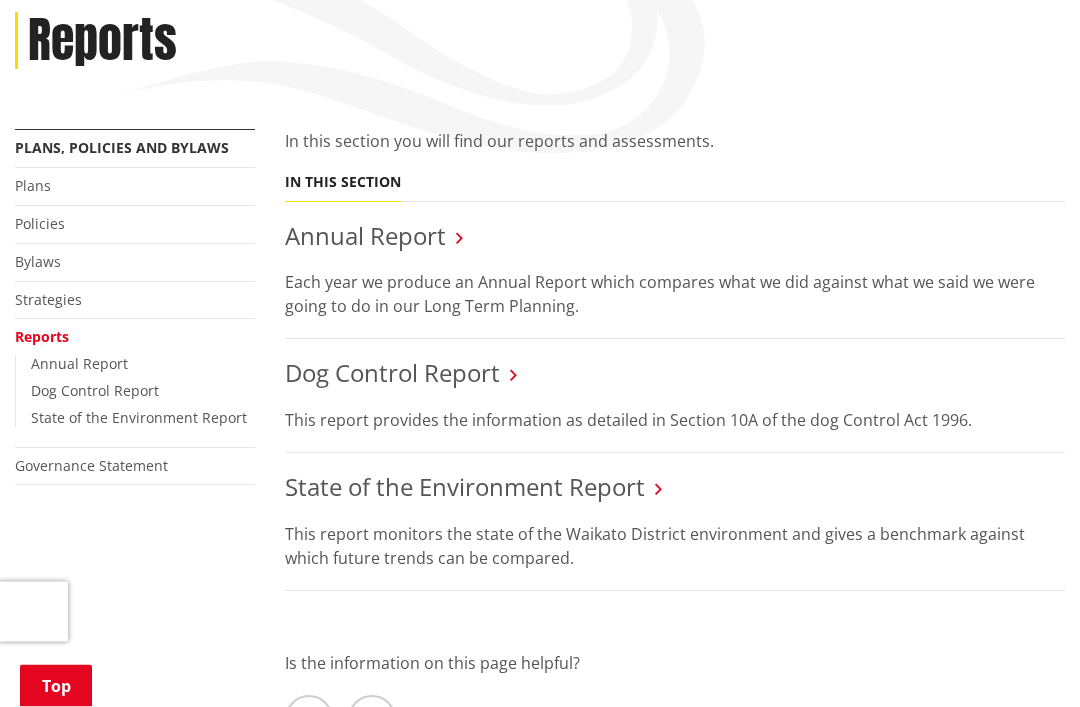 click on "Annual Report" at bounding box center (365, 236) 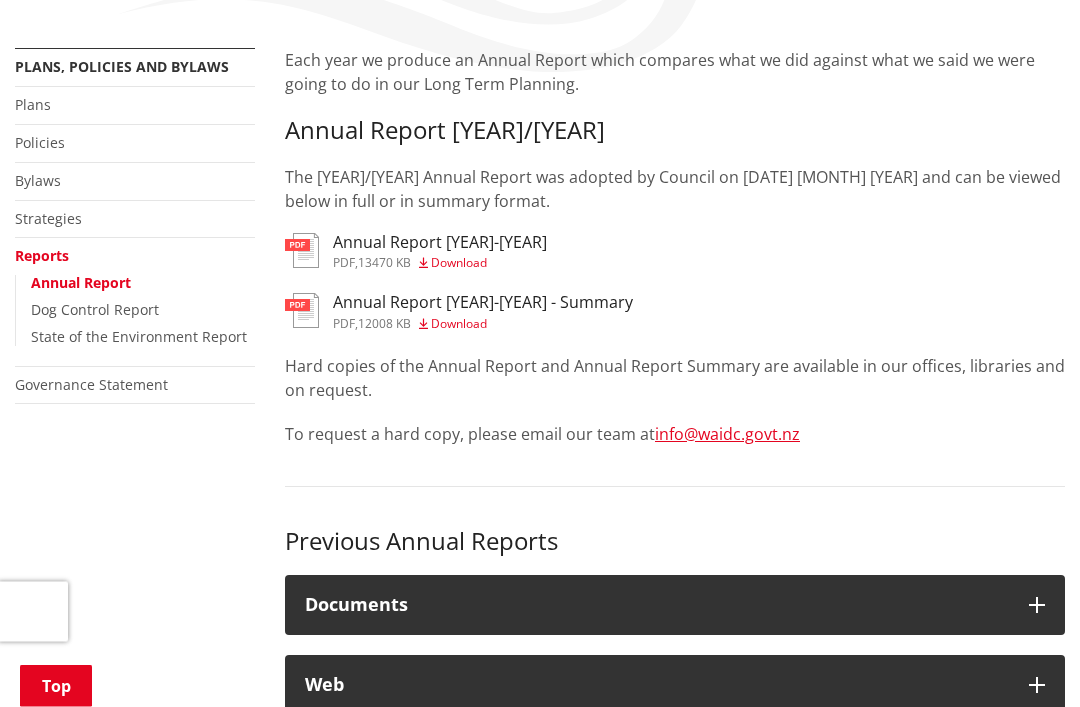 scroll, scrollTop: 358, scrollLeft: 0, axis: vertical 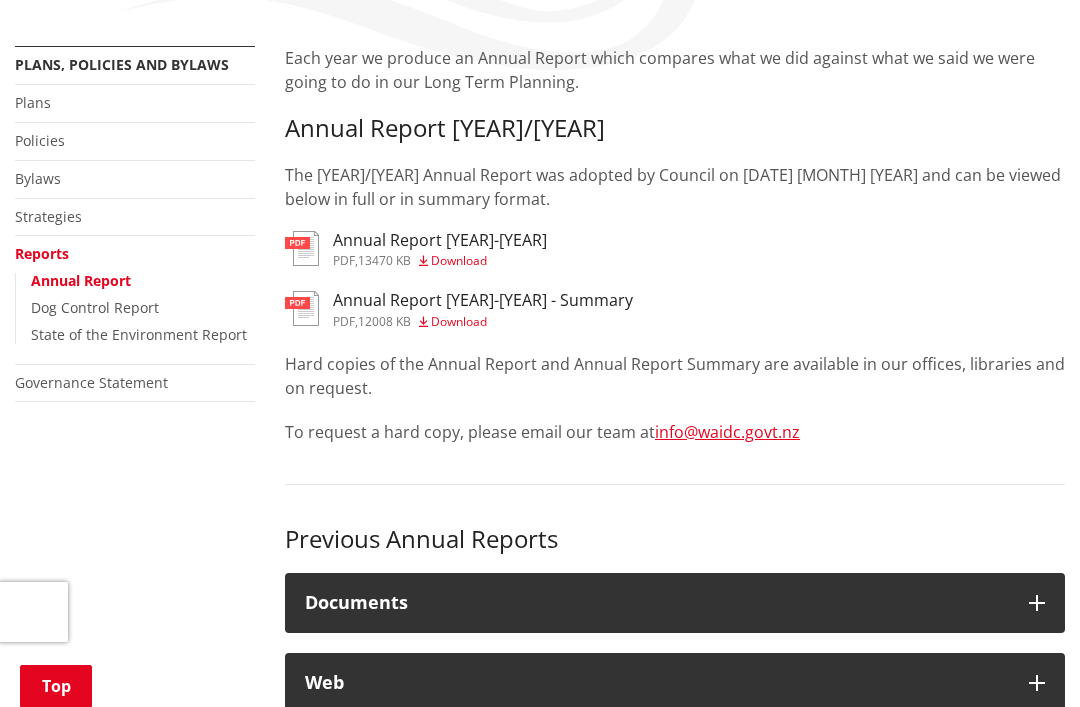 click at bounding box center [302, 308] 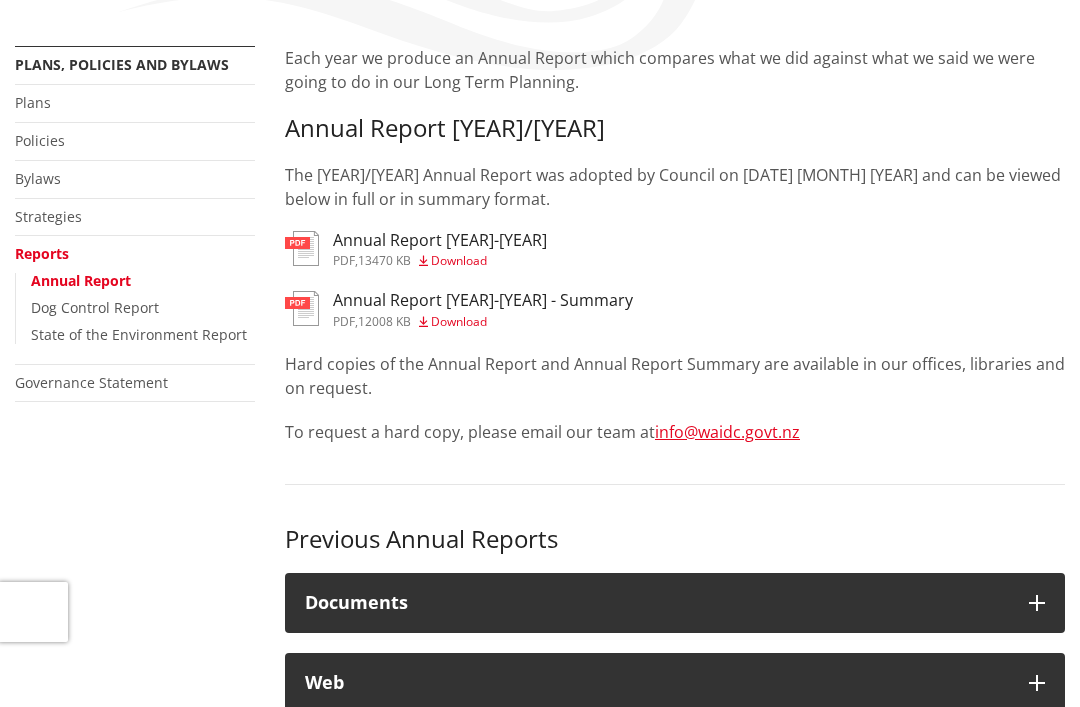 scroll, scrollTop: 422, scrollLeft: 0, axis: vertical 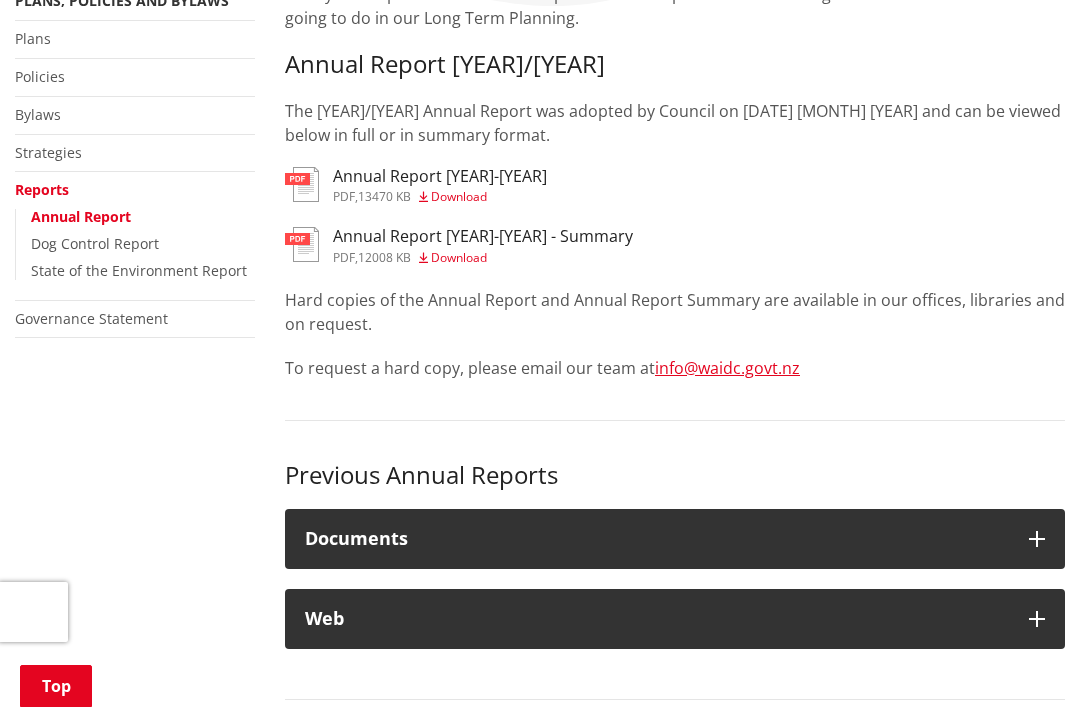 click at bounding box center (302, 244) 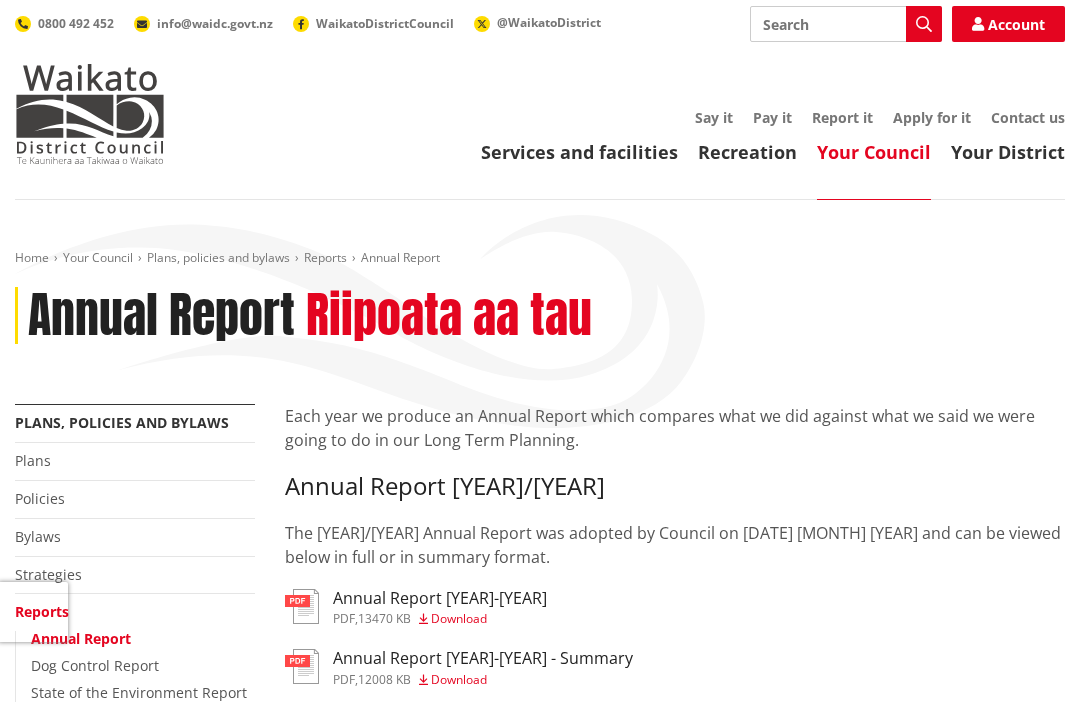 scroll, scrollTop: 422, scrollLeft: 0, axis: vertical 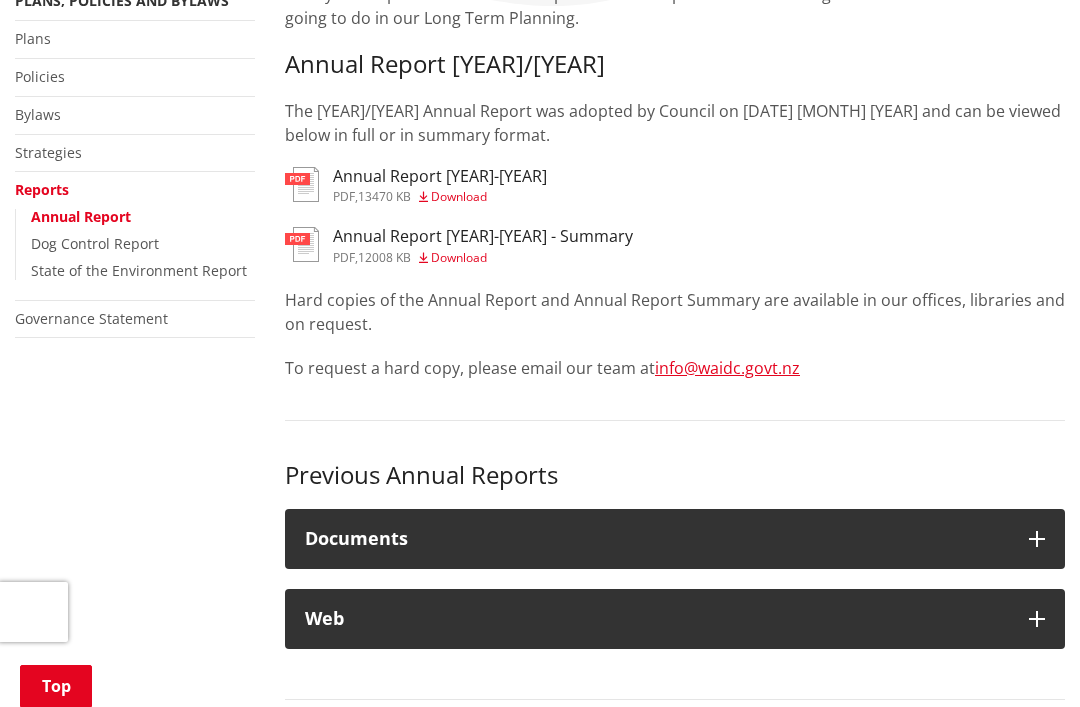 click at bounding box center [302, 184] 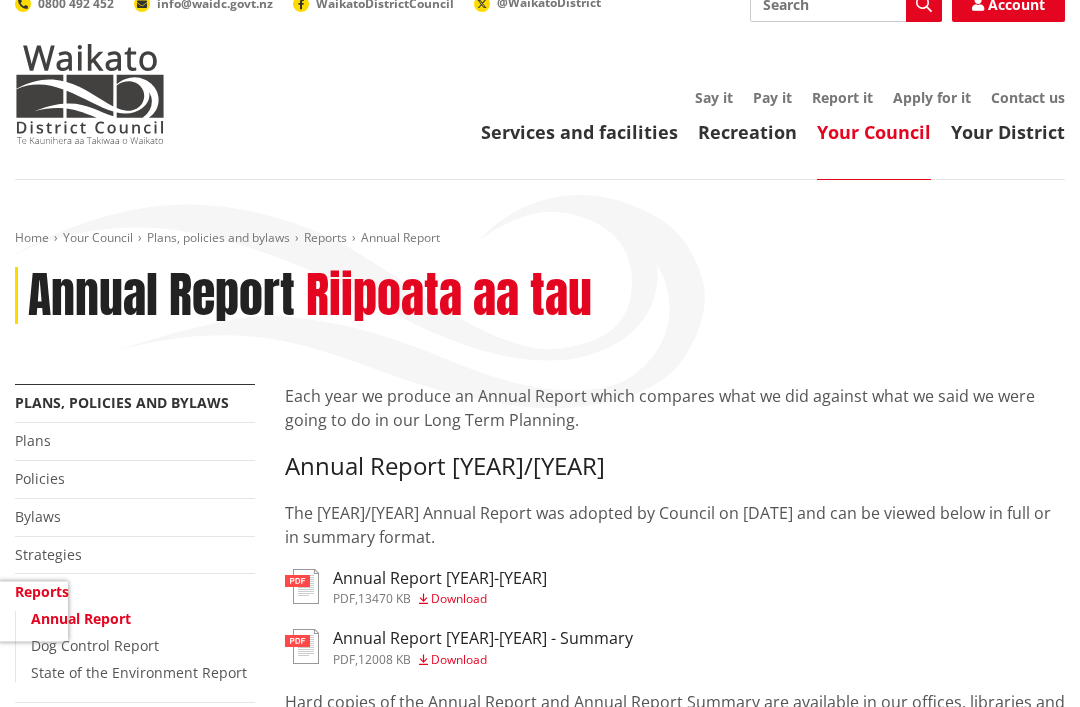 scroll, scrollTop: 0, scrollLeft: 0, axis: both 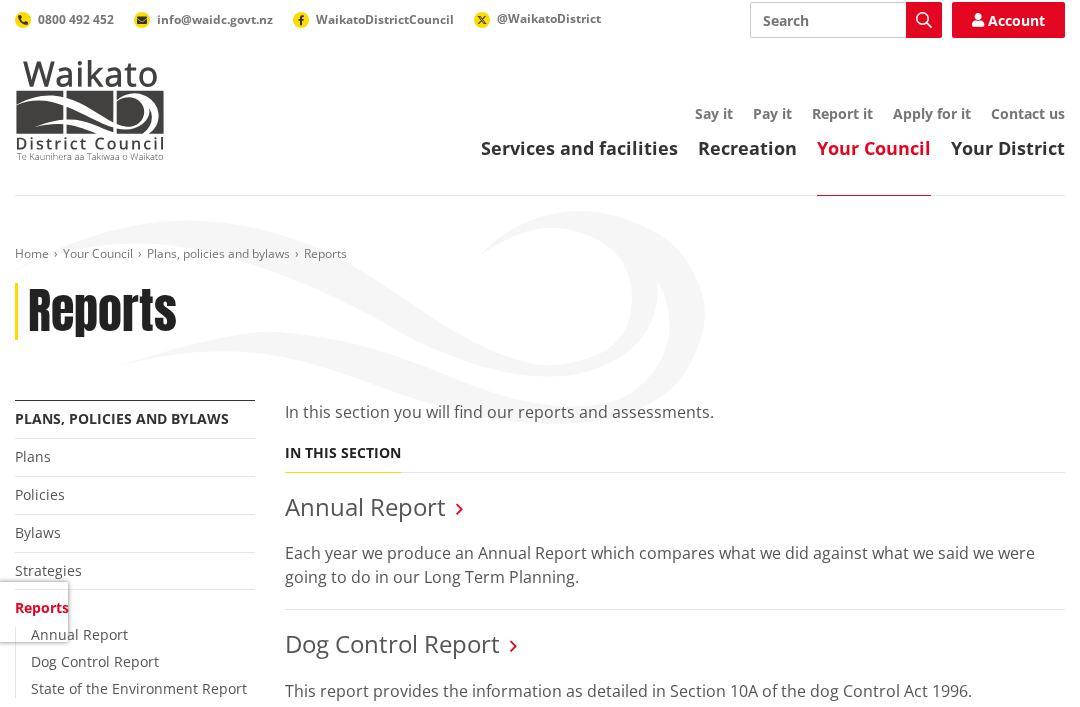click on "In this section
Annual Report
Each year we produce an Annual Report which compares what we did against what we said we were going to do in our Long Term Planning.
Dog Control Report
This report provides the information as detailed in Section 10A of the dog Control Act 1996.
State of the Environment Report
This report monitors the state of the [REGION] environment and gives a benchmark against which future trends can be compared." at bounding box center (675, 653) 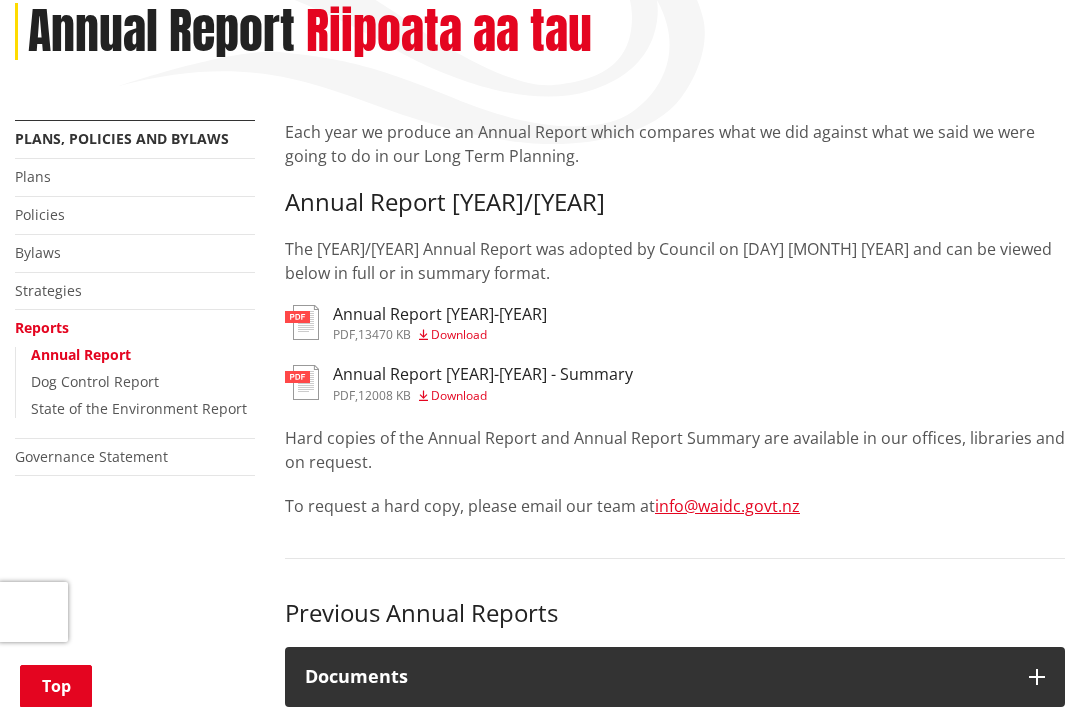 scroll, scrollTop: 378, scrollLeft: 0, axis: vertical 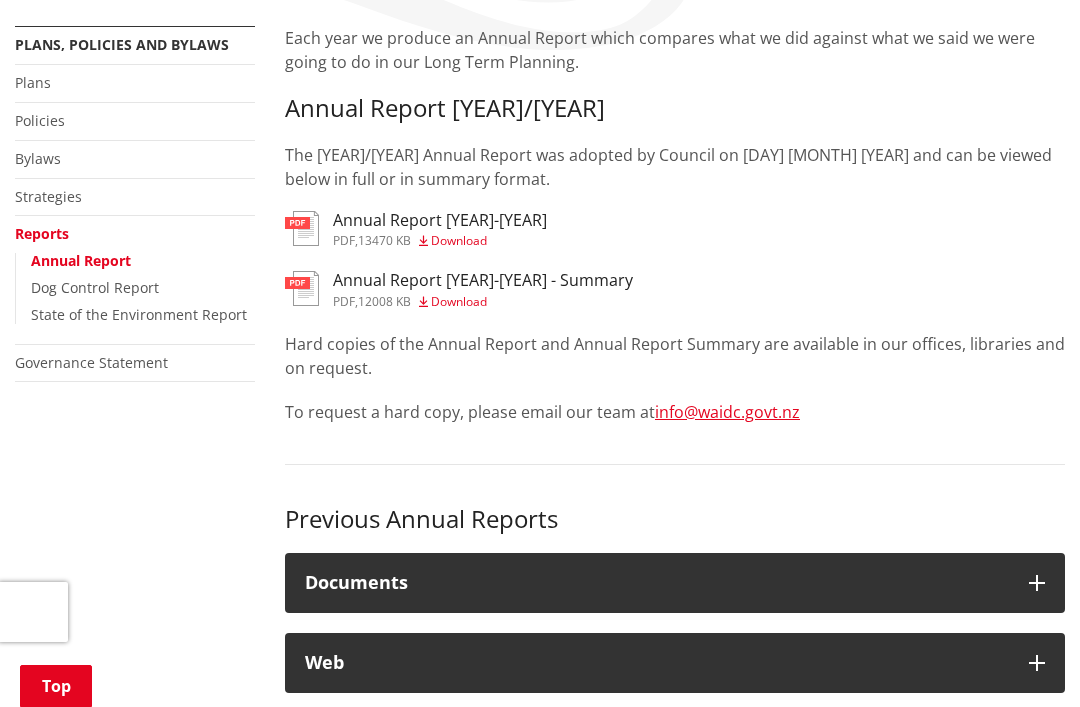 click on "Each year we produce an Annual Report which compares what we did against what we said we were going to do in our Long Term Planning. Annual Report [YEAR]/[YEAR] The [YEAR]/[YEAR] Annual Report was adopted by Council on [DAY] [MONTH] [YEAR] and can be viewed below in full or in summary format.
Annual Report [YEAR]-[YEAR]
pdf ,
[NUMBER] KB
Download
Annual Report [YEAR]-[YEAR] - Summary
pdf ,
[NUMBER] KB
Download
Hard copies of the Annual Report and Annual Report Summary are available in our offices, libraries and on request. To request a hard copy, please email our team at  [EMAIL]
Previous Annual Reports
Documents
pdf
Annual Report [YEAR]-[YEAR] - Summary
pdf ,
[NUMBER] KB" at bounding box center [675, 576] 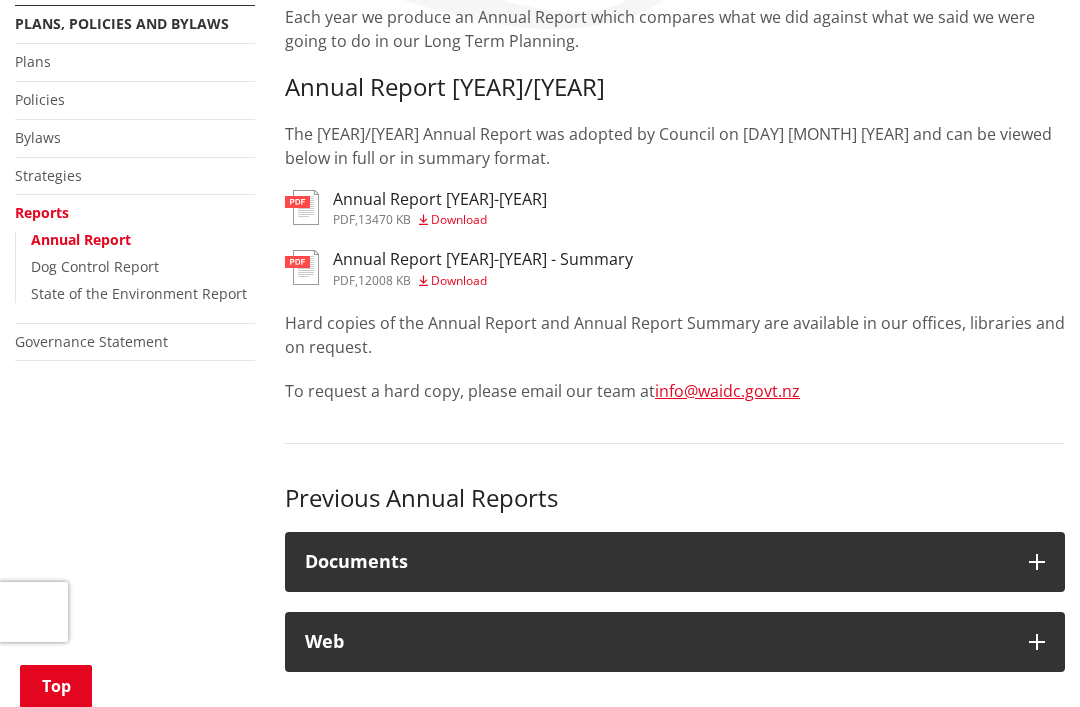 scroll, scrollTop: 405, scrollLeft: 0, axis: vertical 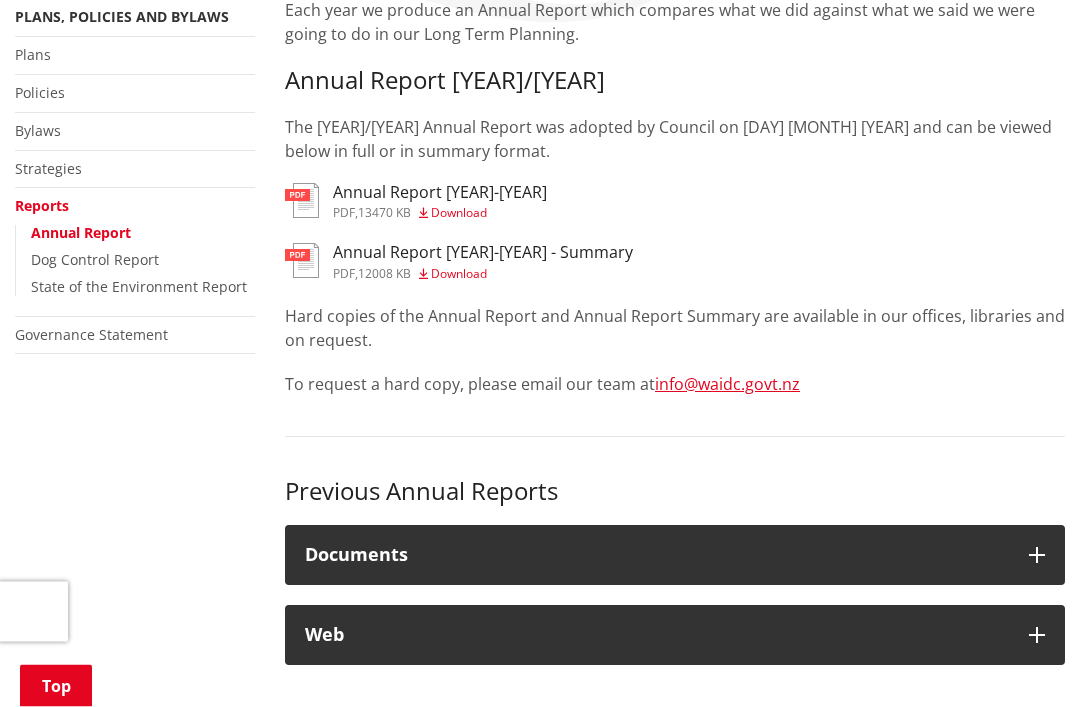 click at bounding box center [1037, 556] 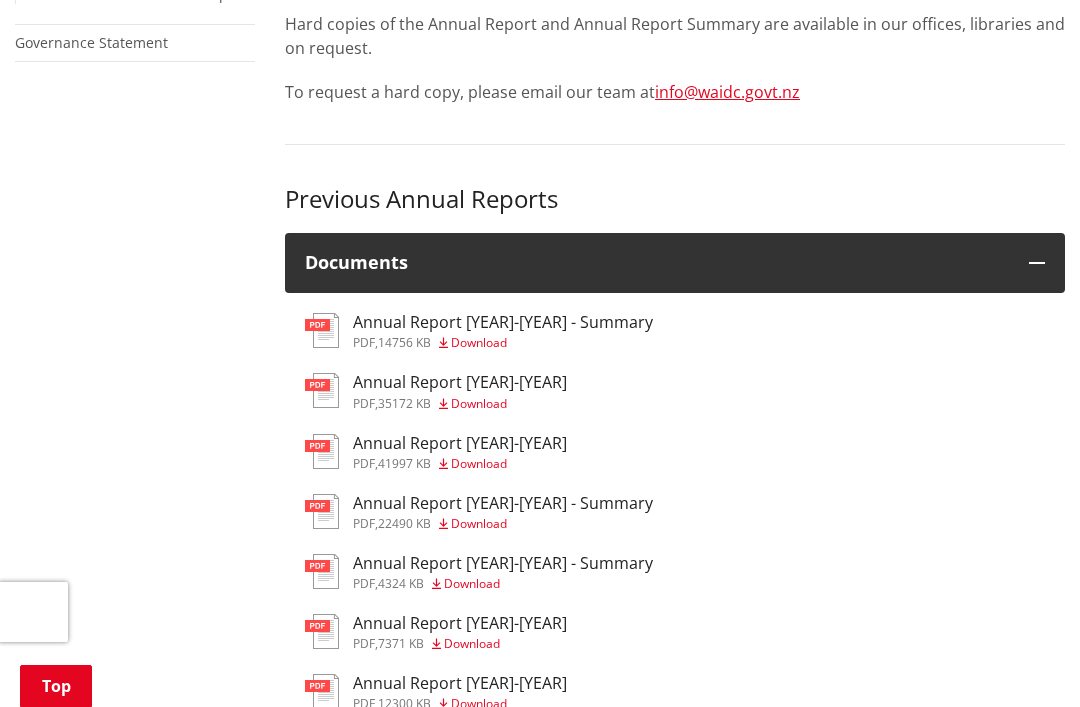 scroll, scrollTop: 700, scrollLeft: 0, axis: vertical 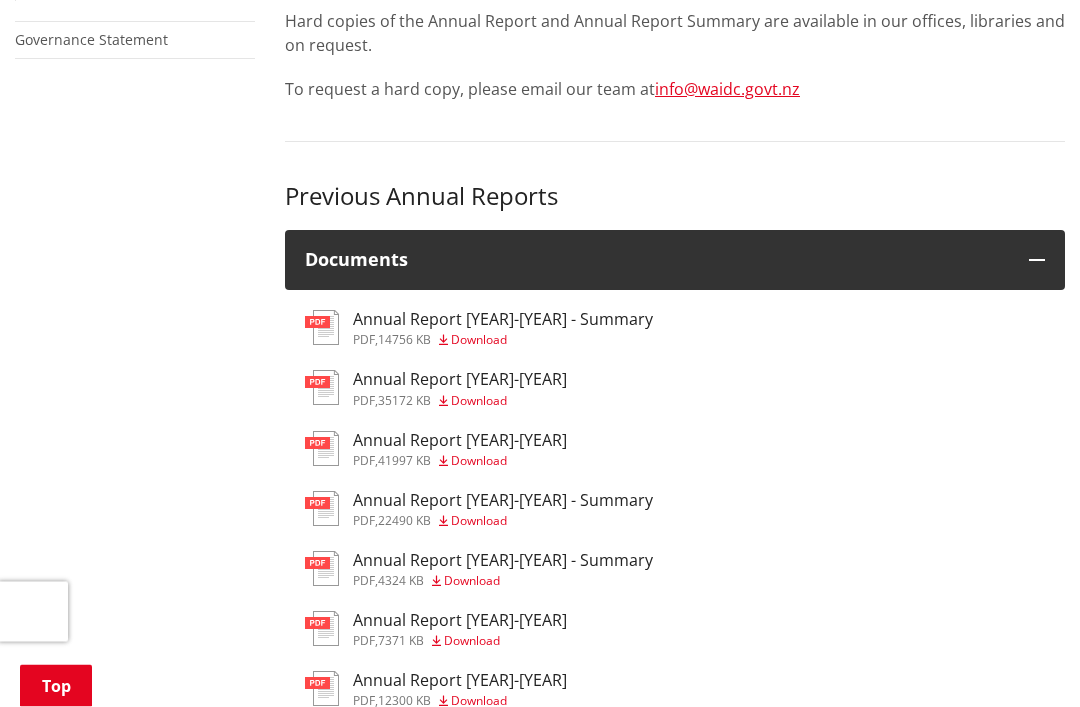 click at bounding box center (322, 449) 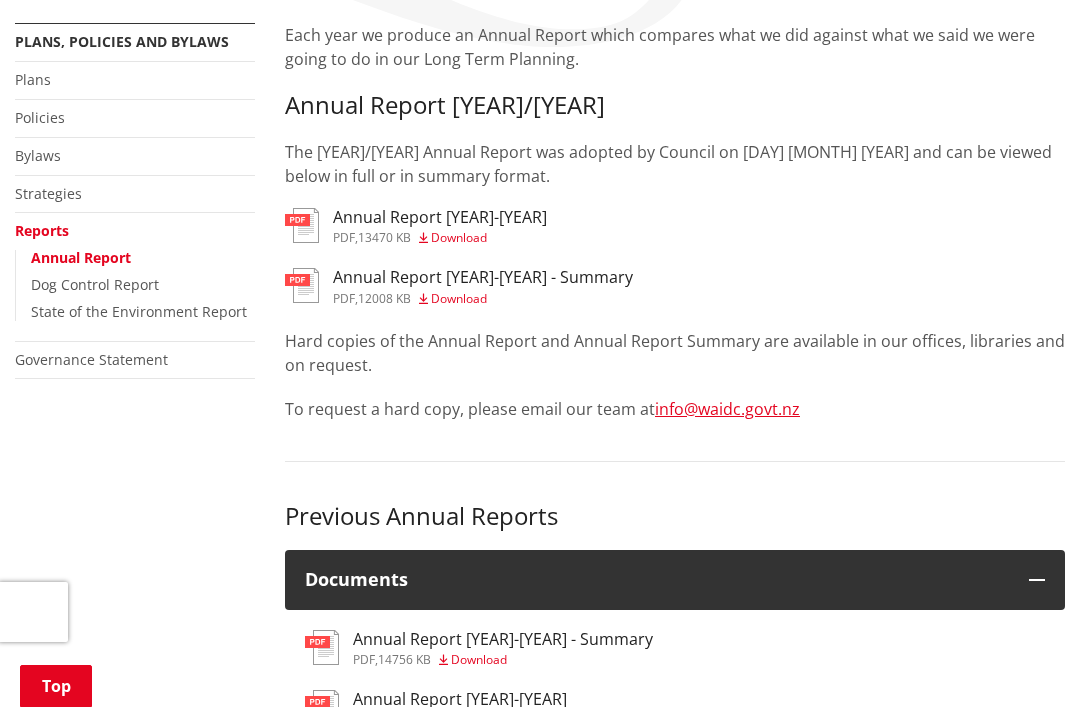 scroll, scrollTop: 361, scrollLeft: 0, axis: vertical 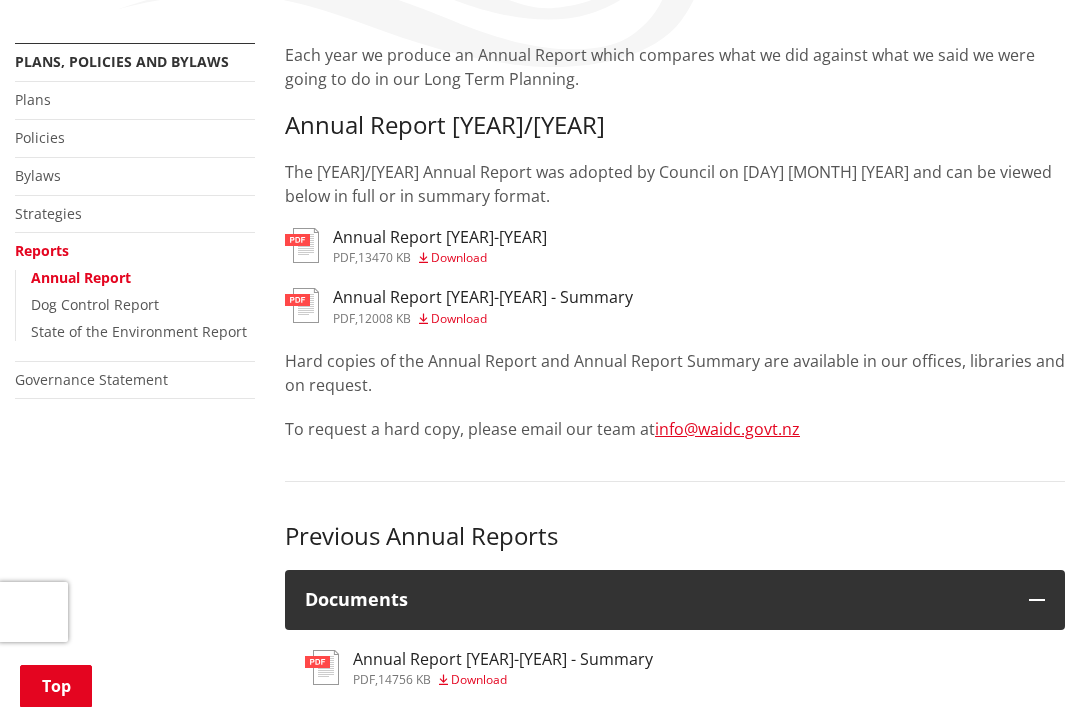 click on "Annual Report 2023-2024" at bounding box center [440, 237] 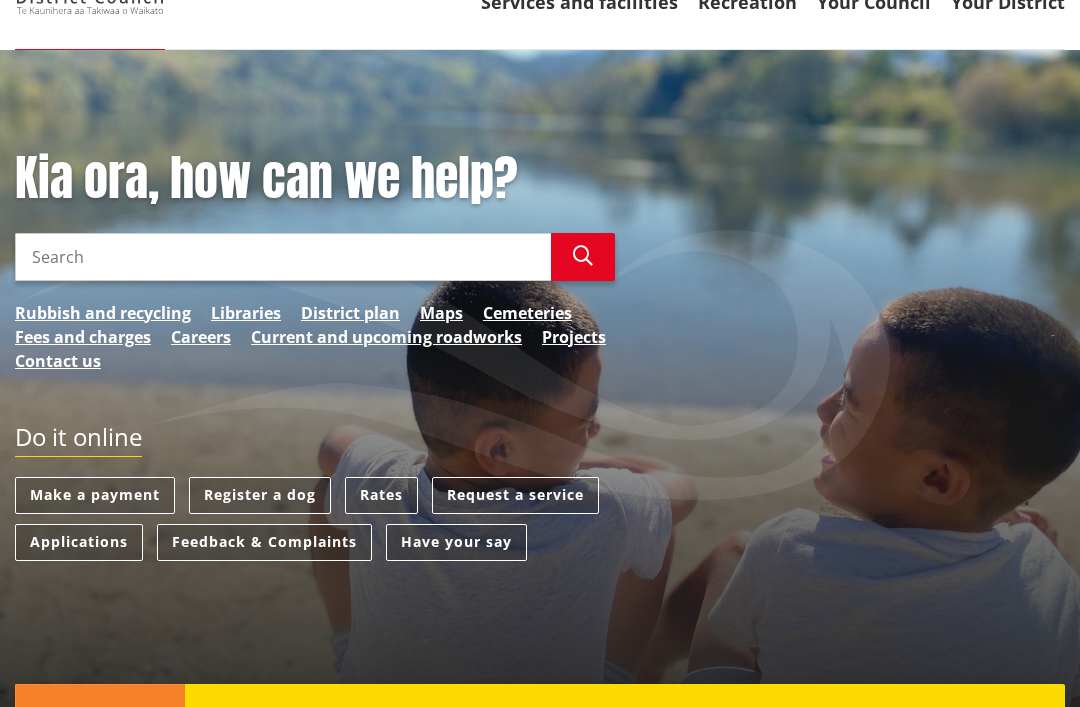 scroll, scrollTop: 0, scrollLeft: 0, axis: both 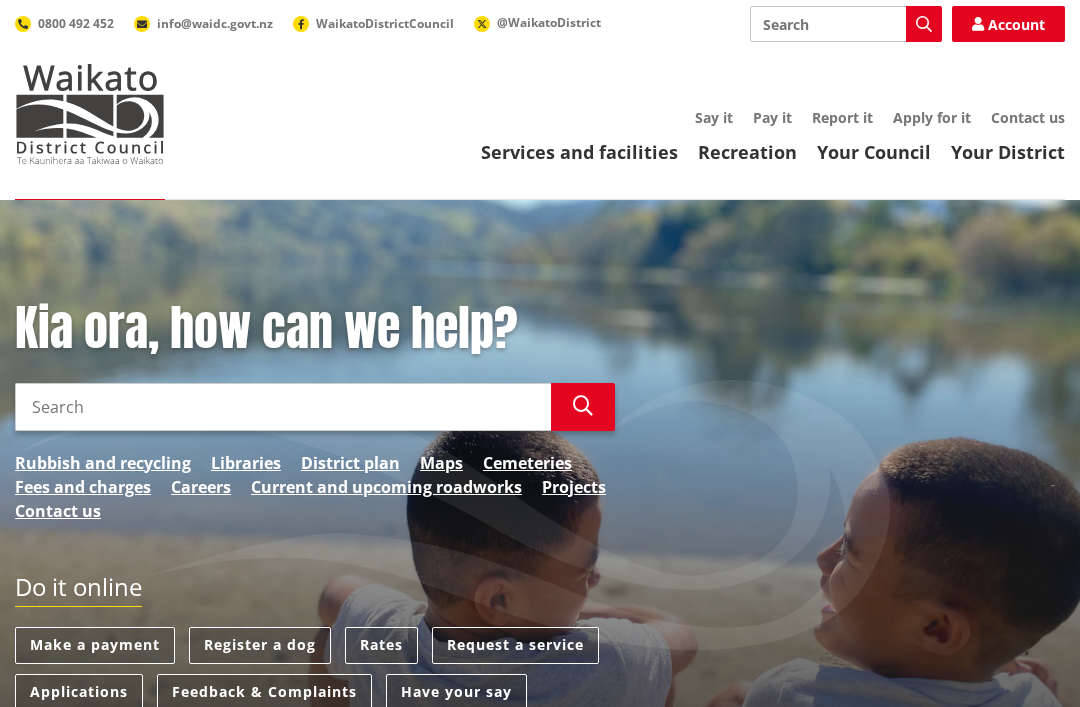 click on "Your Council" at bounding box center (874, 152) 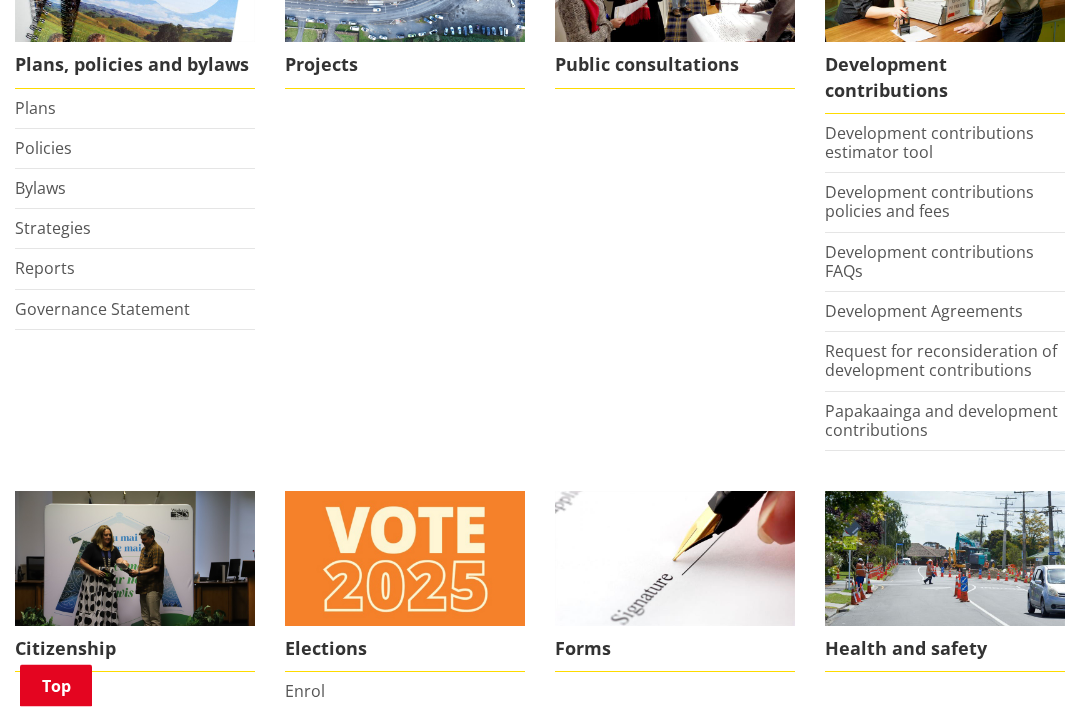 scroll, scrollTop: 1046, scrollLeft: 0, axis: vertical 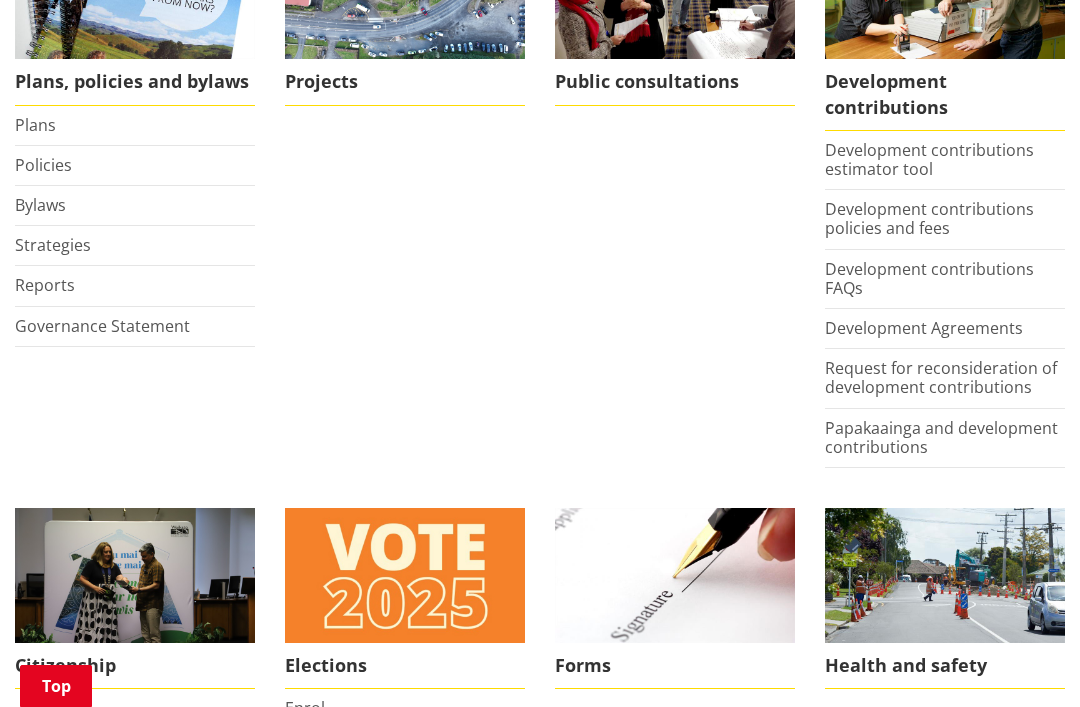 click on "Reports" at bounding box center (45, 285) 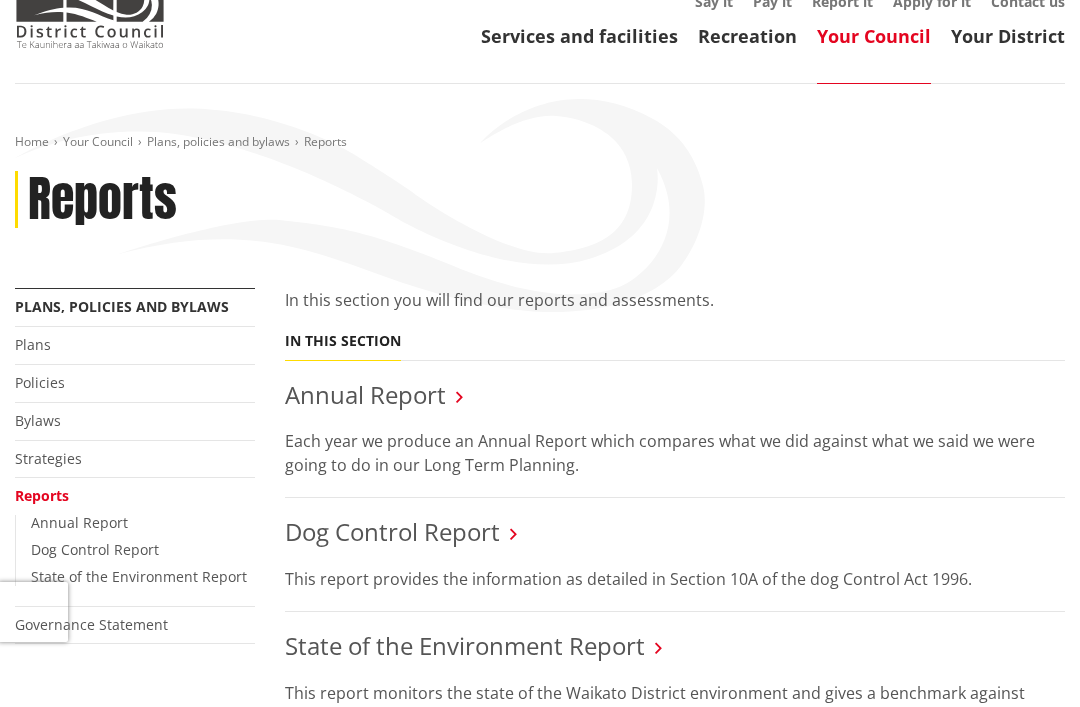 scroll, scrollTop: 172, scrollLeft: 0, axis: vertical 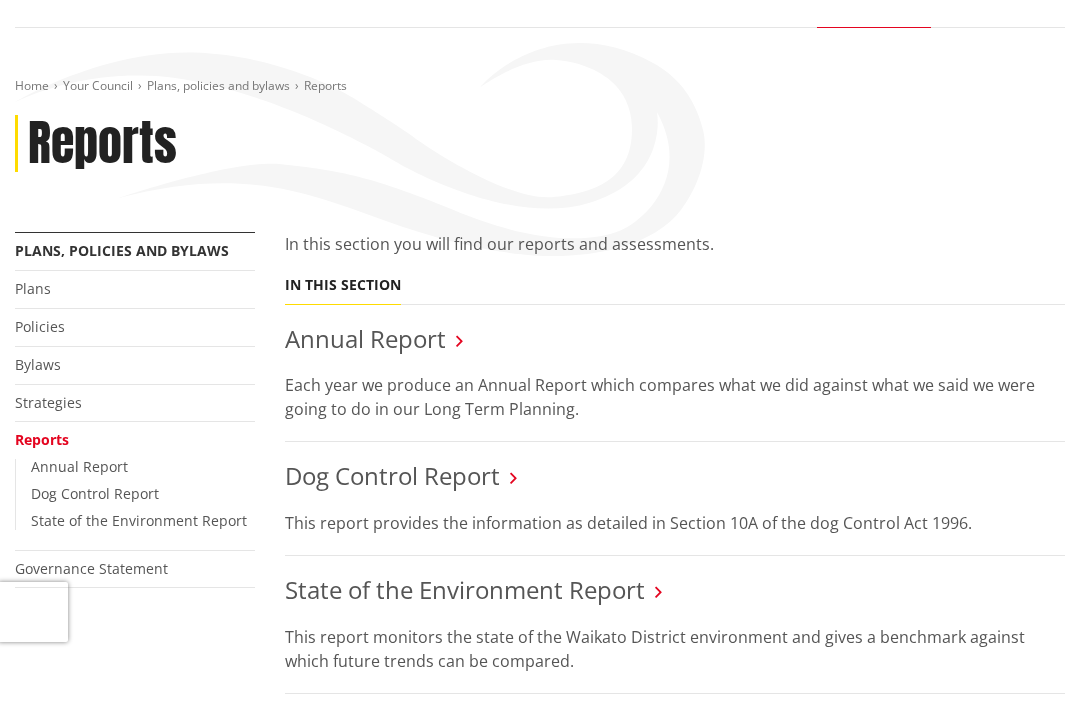click on "Annual Report" at bounding box center [365, 338] 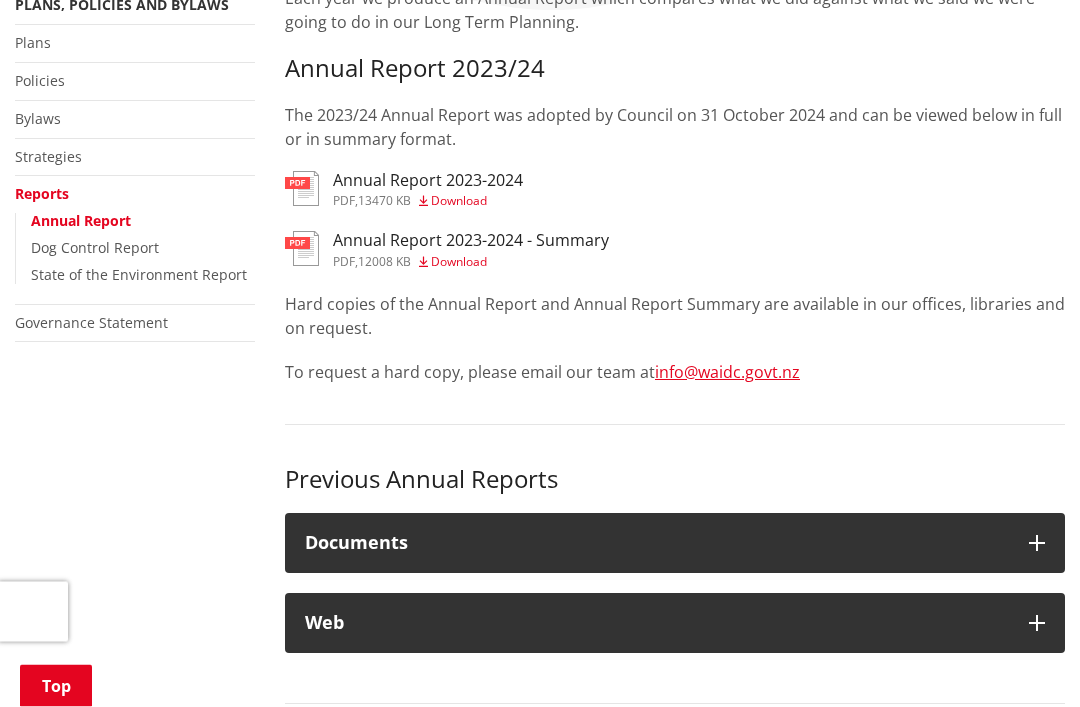 scroll, scrollTop: 421, scrollLeft: 0, axis: vertical 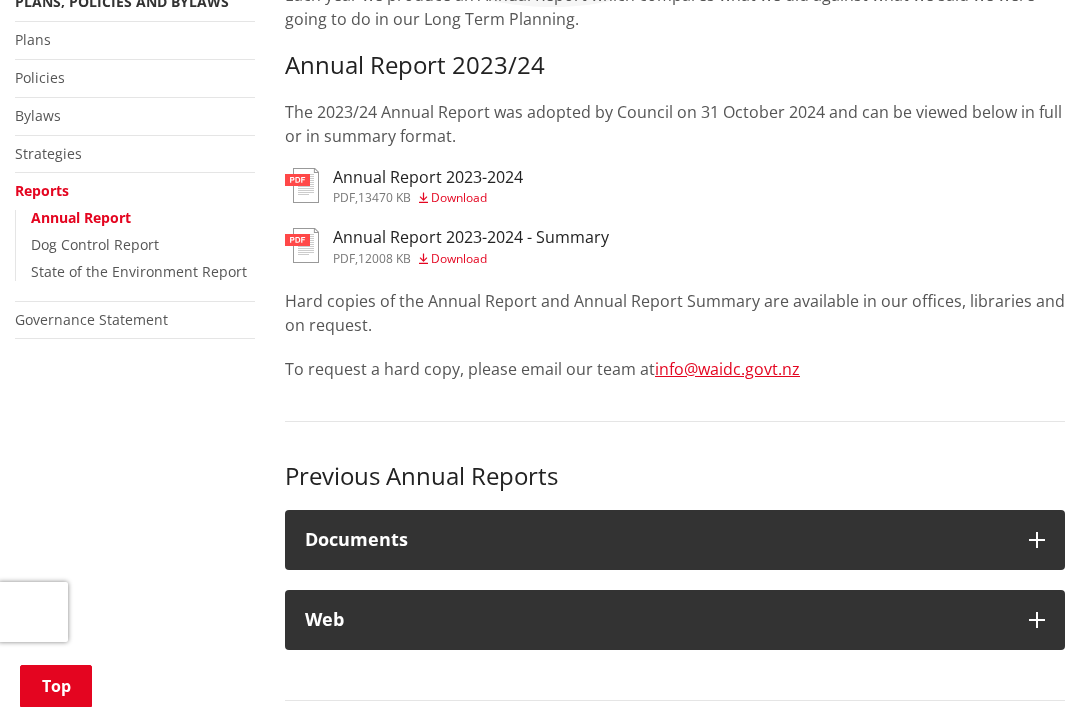 click on "Documents" at bounding box center (675, 540) 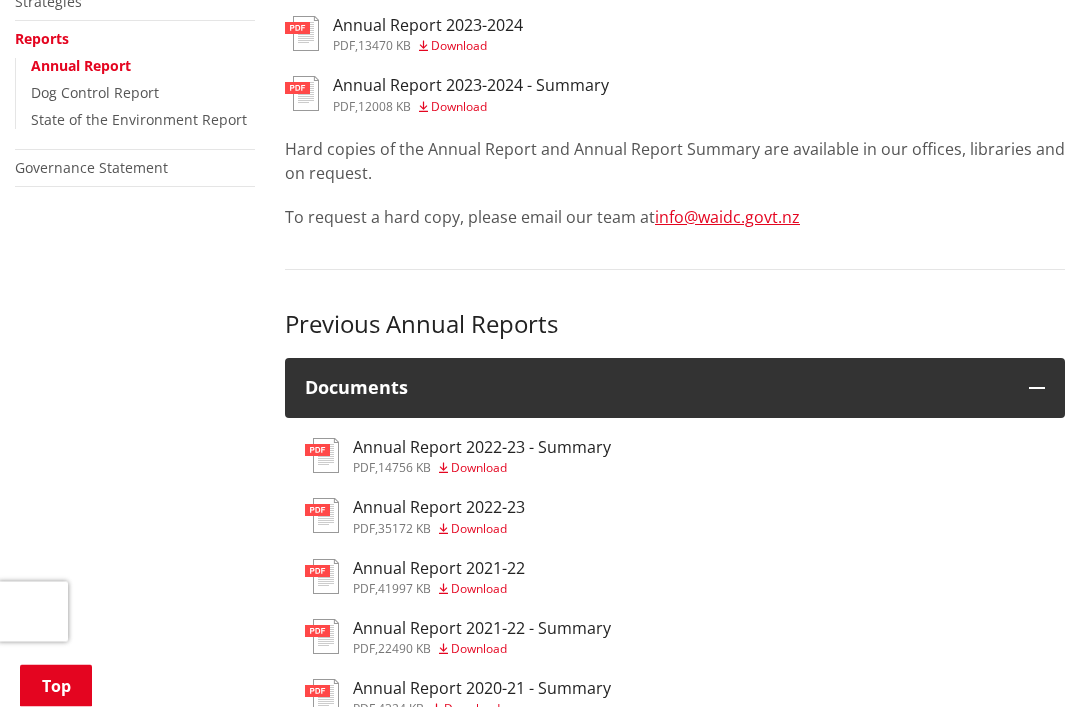 scroll, scrollTop: 579, scrollLeft: 0, axis: vertical 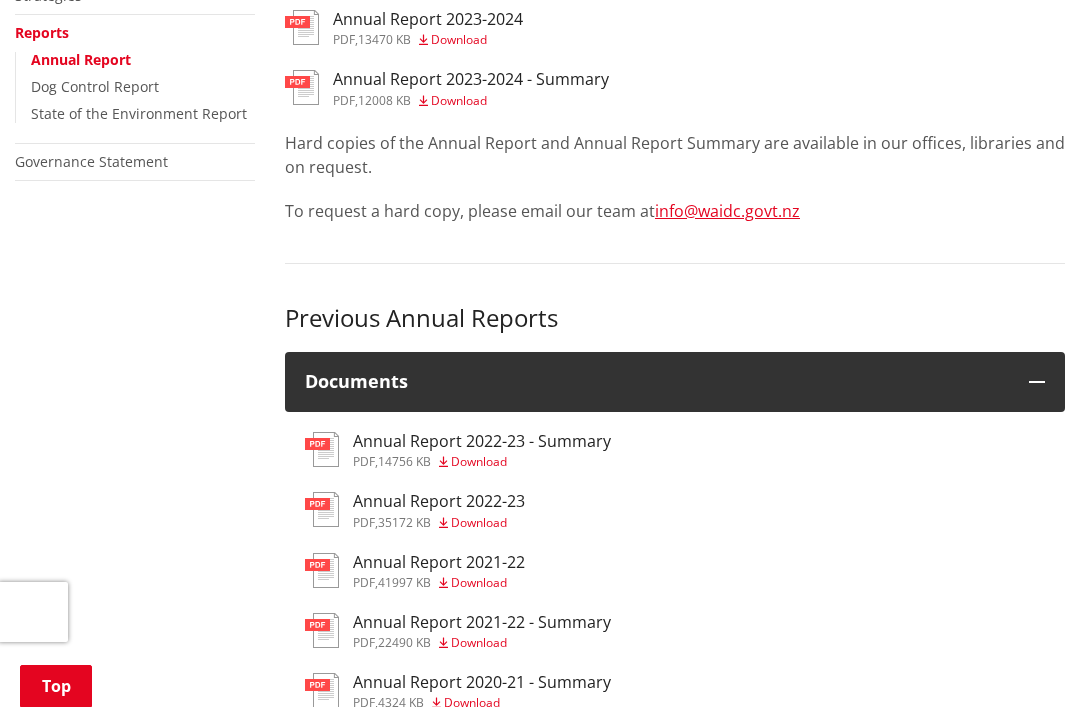 click on "Annual Report 2022-23" at bounding box center (439, 501) 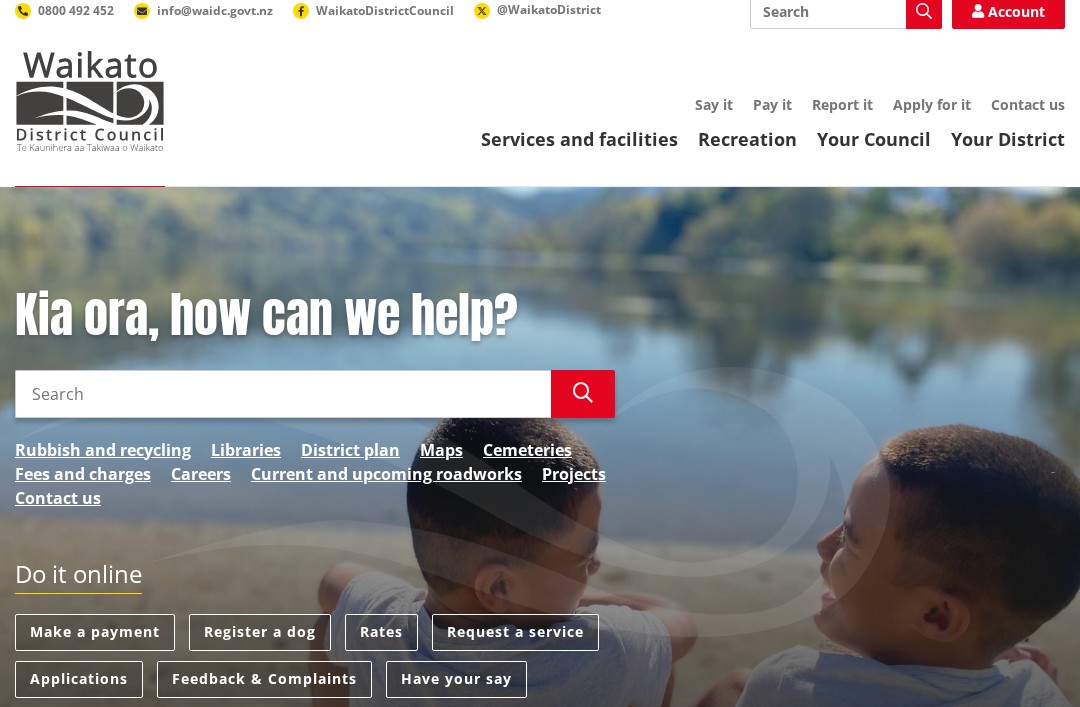 scroll, scrollTop: 12, scrollLeft: 0, axis: vertical 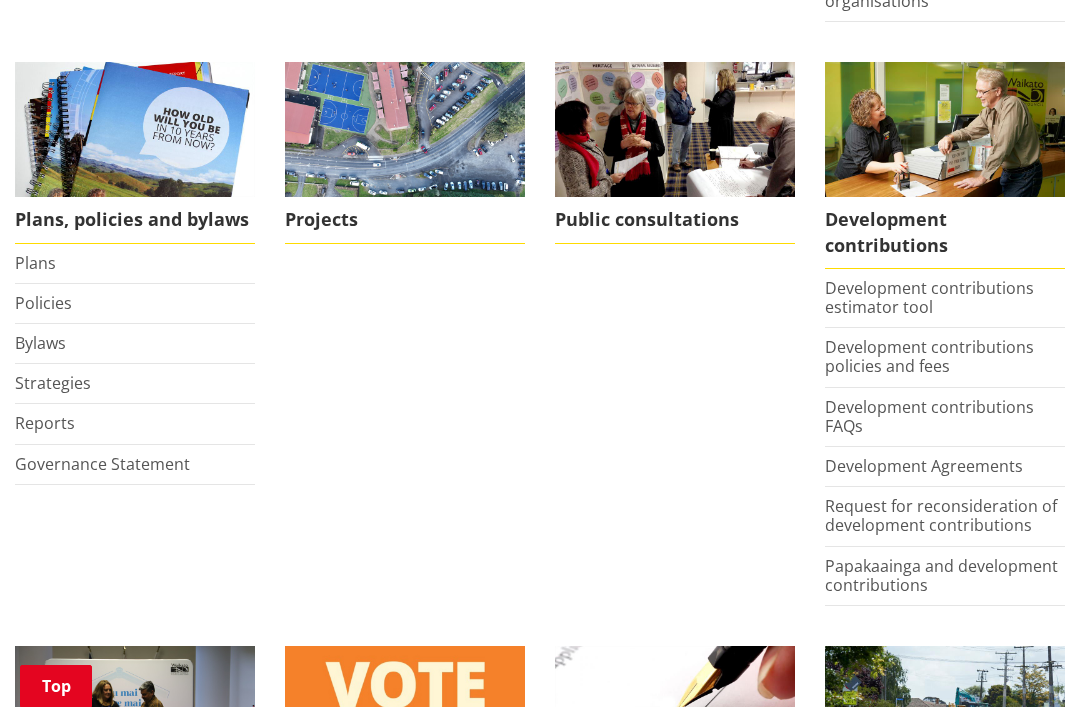 click on "Plans" at bounding box center [35, 263] 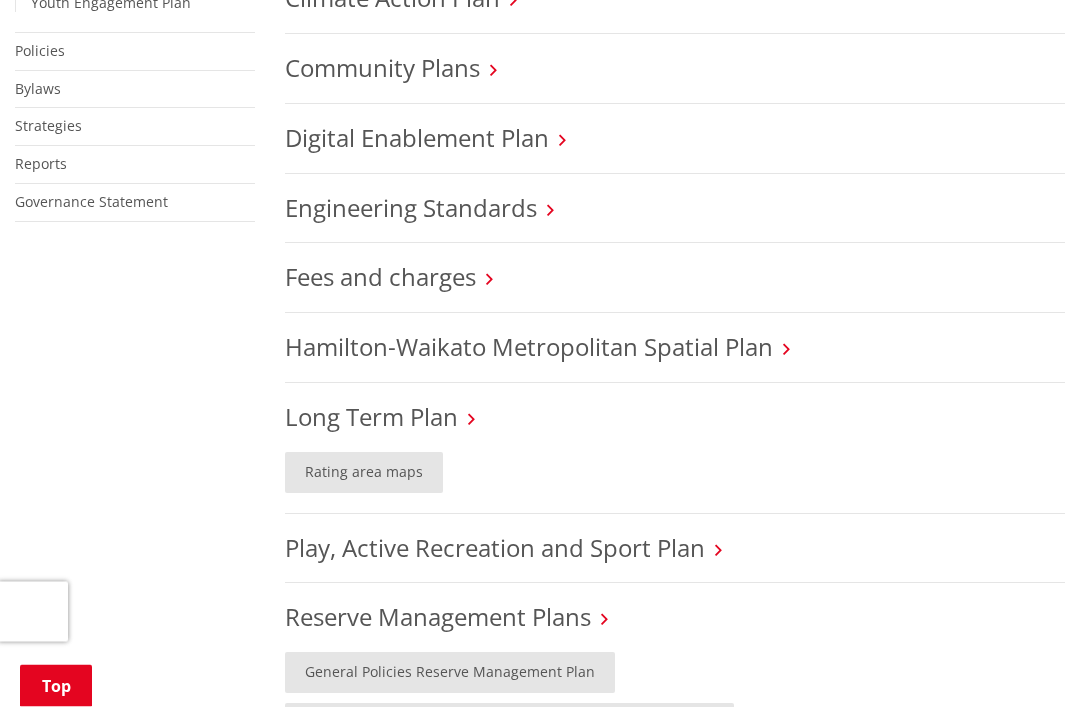 scroll, scrollTop: 986, scrollLeft: 0, axis: vertical 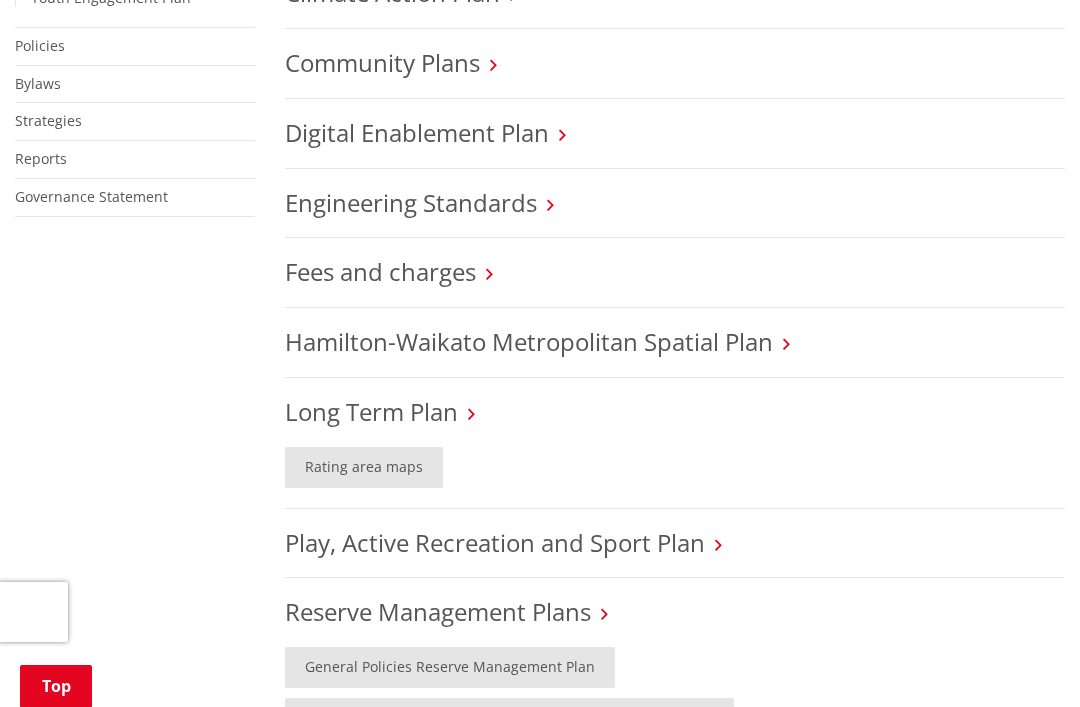 click on "Long Term Plan" at bounding box center [675, 412] 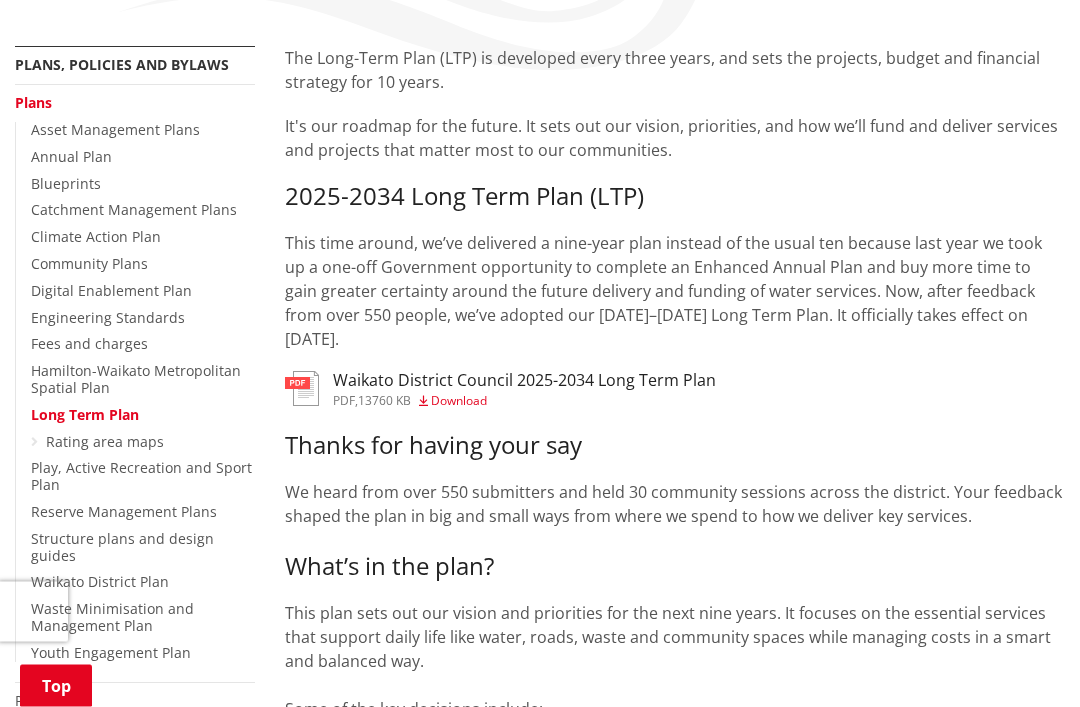 scroll, scrollTop: 359, scrollLeft: 0, axis: vertical 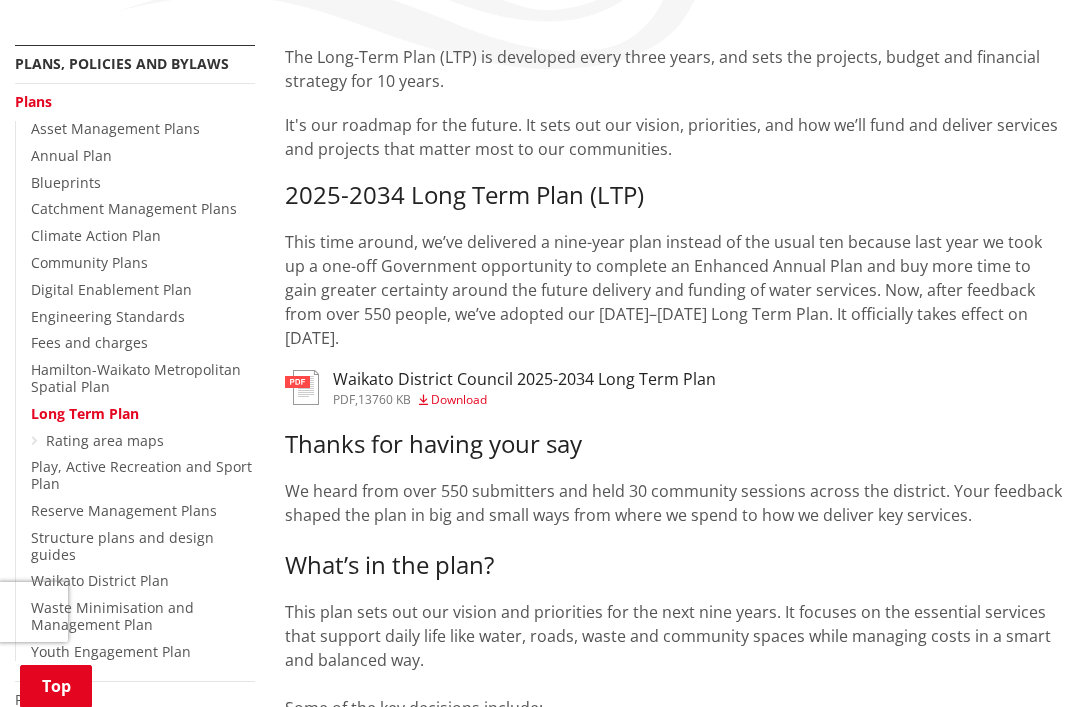 click on "Waikato District Council 2025-2034 Long Term Plan" at bounding box center [524, 379] 